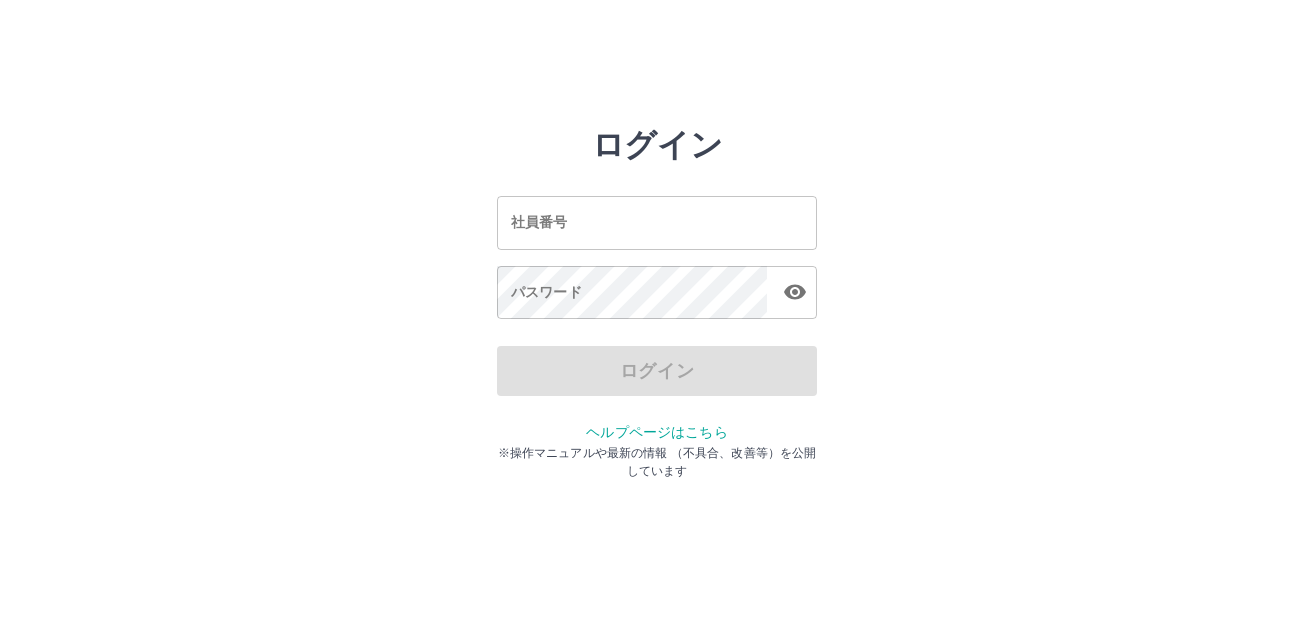 scroll, scrollTop: 0, scrollLeft: 0, axis: both 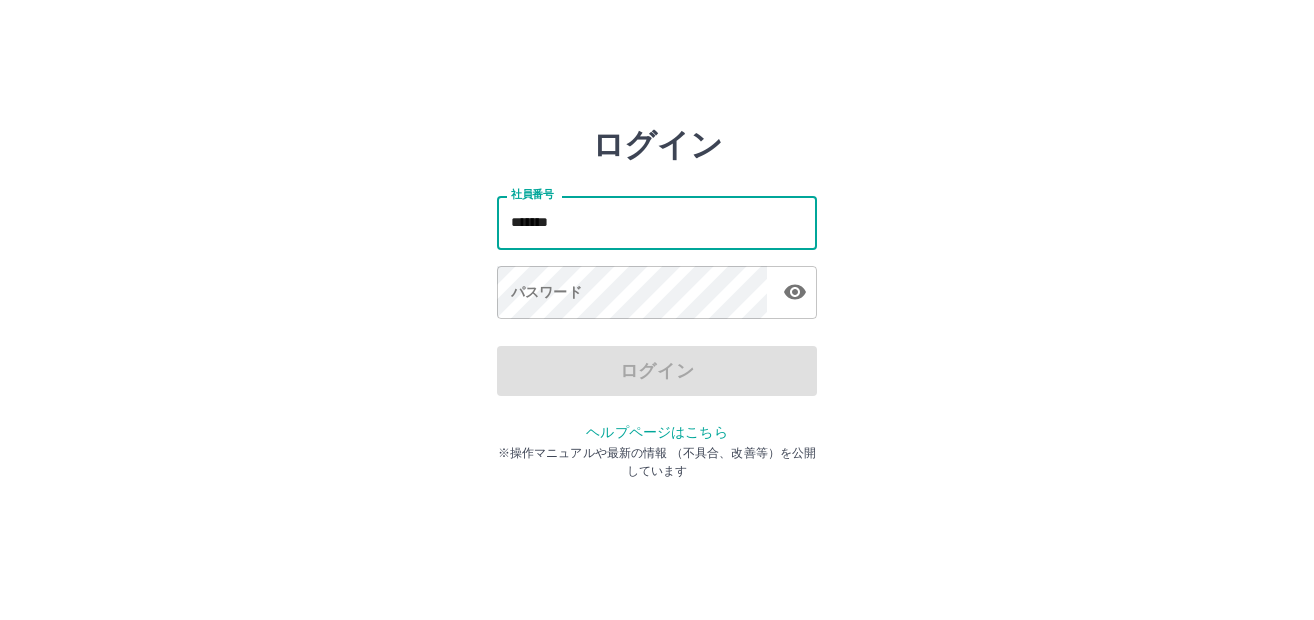 type on "*******" 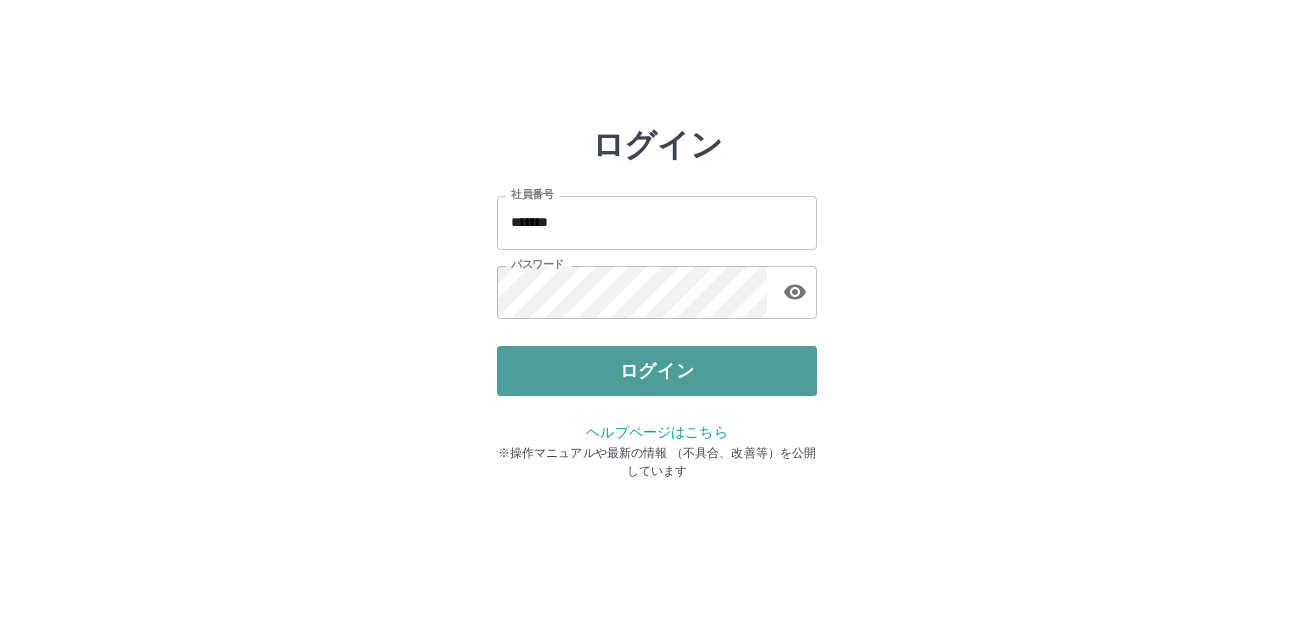 click on "ログイン" at bounding box center [657, 371] 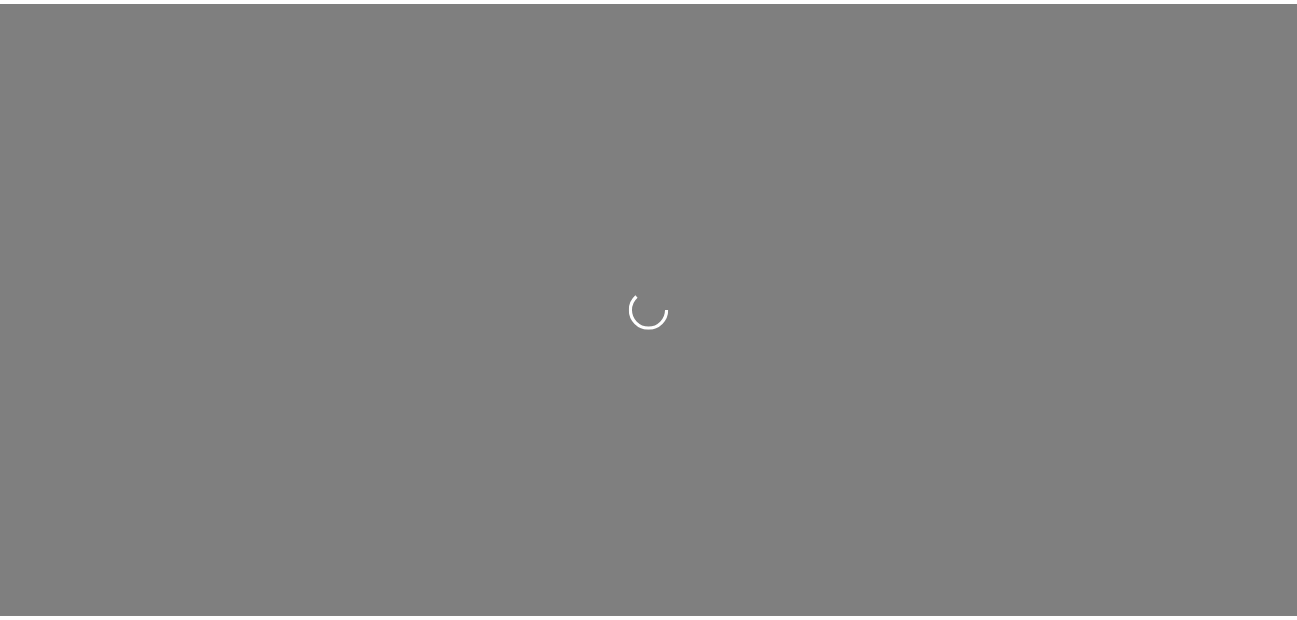 scroll, scrollTop: 0, scrollLeft: 0, axis: both 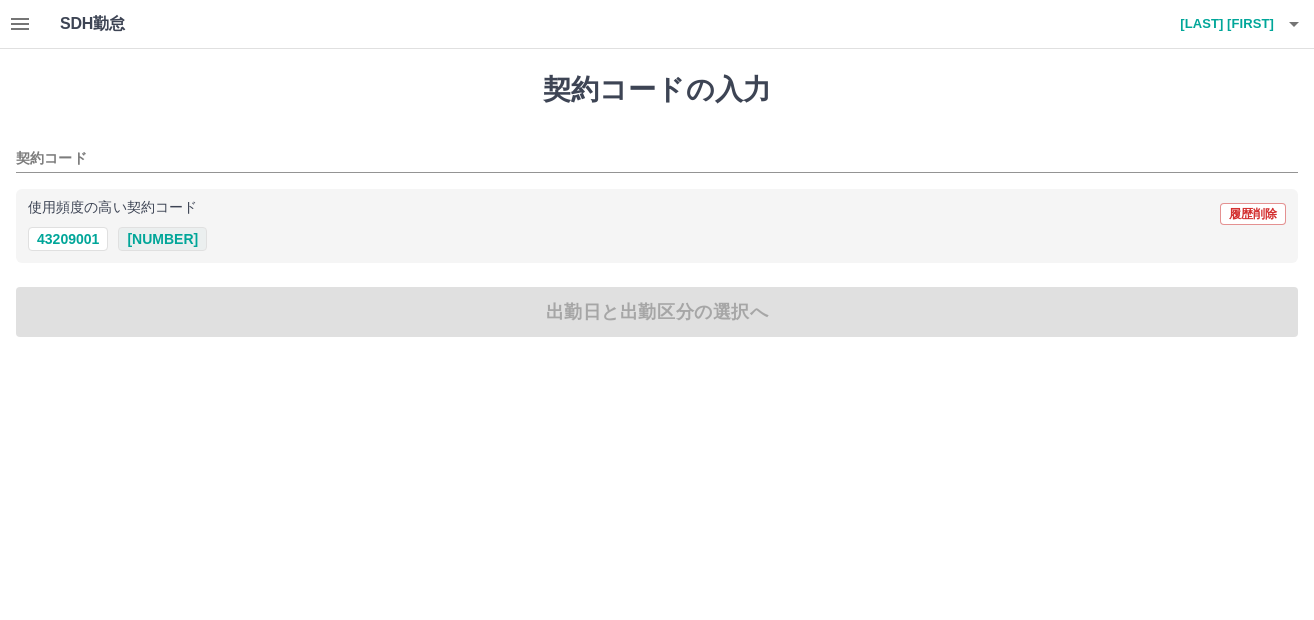 click on "43209002" at bounding box center [162, 239] 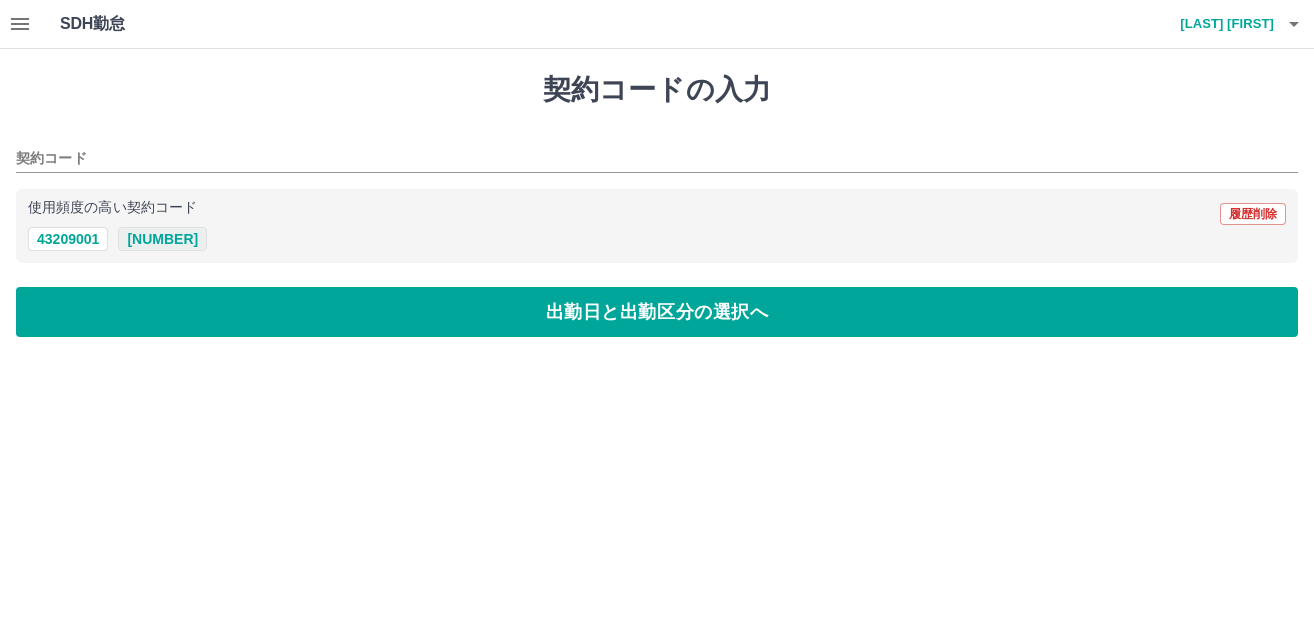 type on "********" 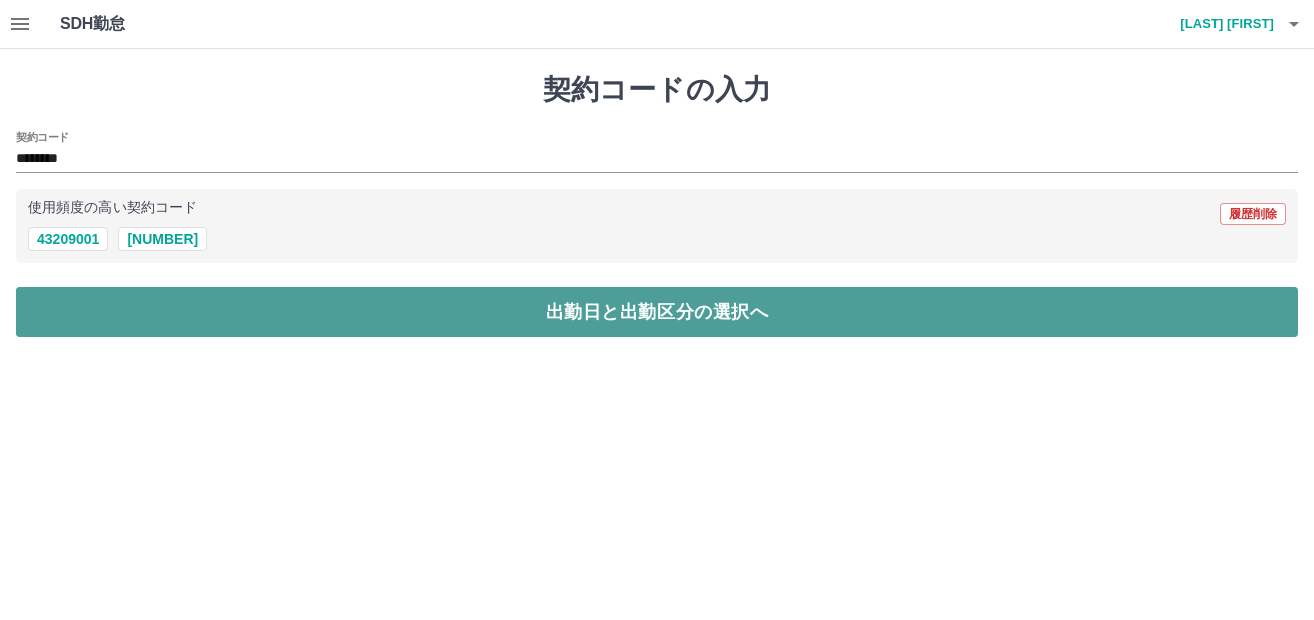 click on "出勤日と出勤区分の選択へ" at bounding box center [657, 312] 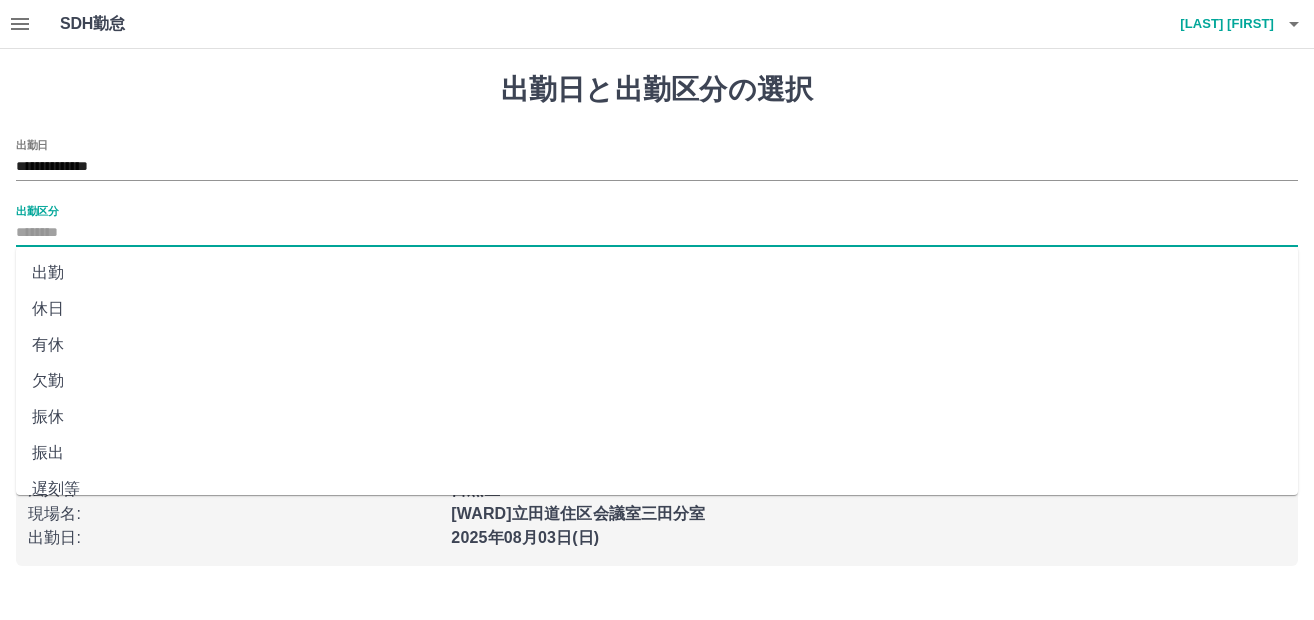 click on "出勤区分" at bounding box center (657, 233) 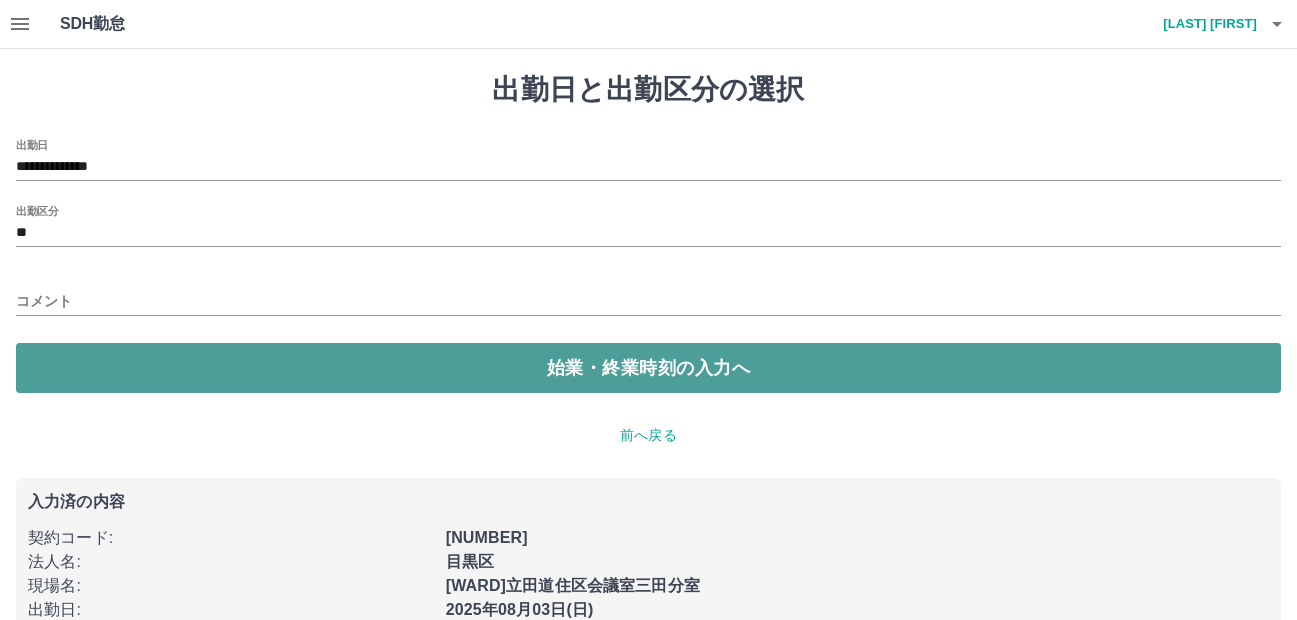 click on "始業・終業時刻の入力へ" at bounding box center [648, 368] 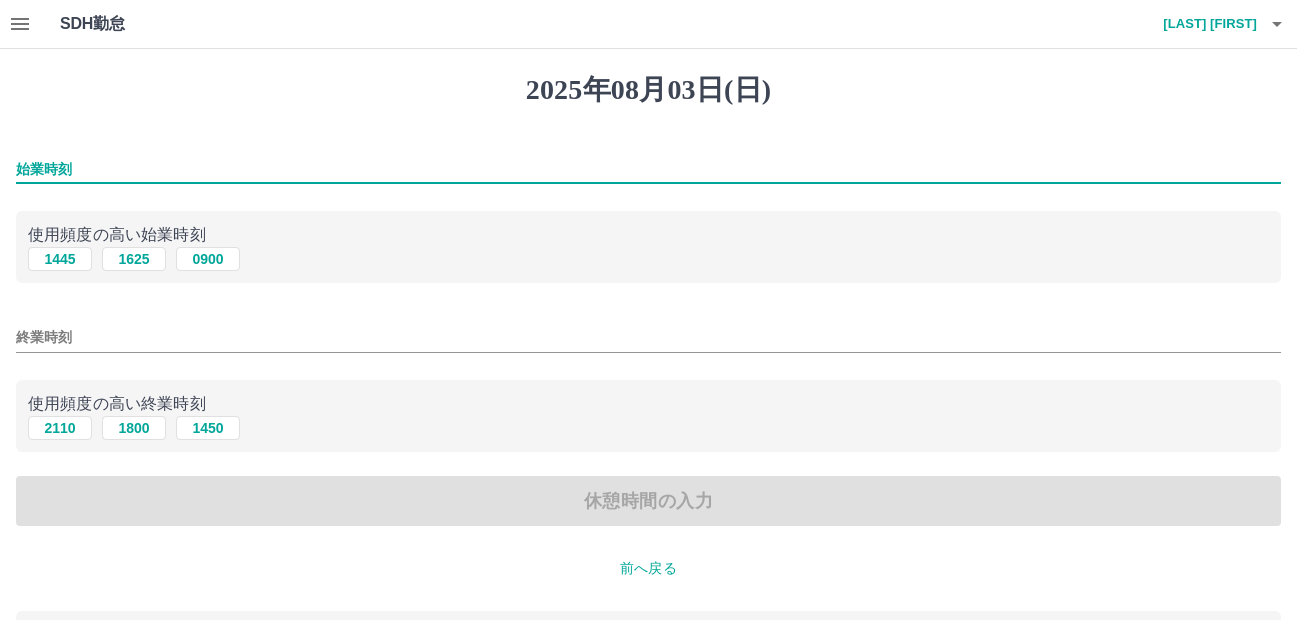 click on "始業時刻" at bounding box center [648, 169] 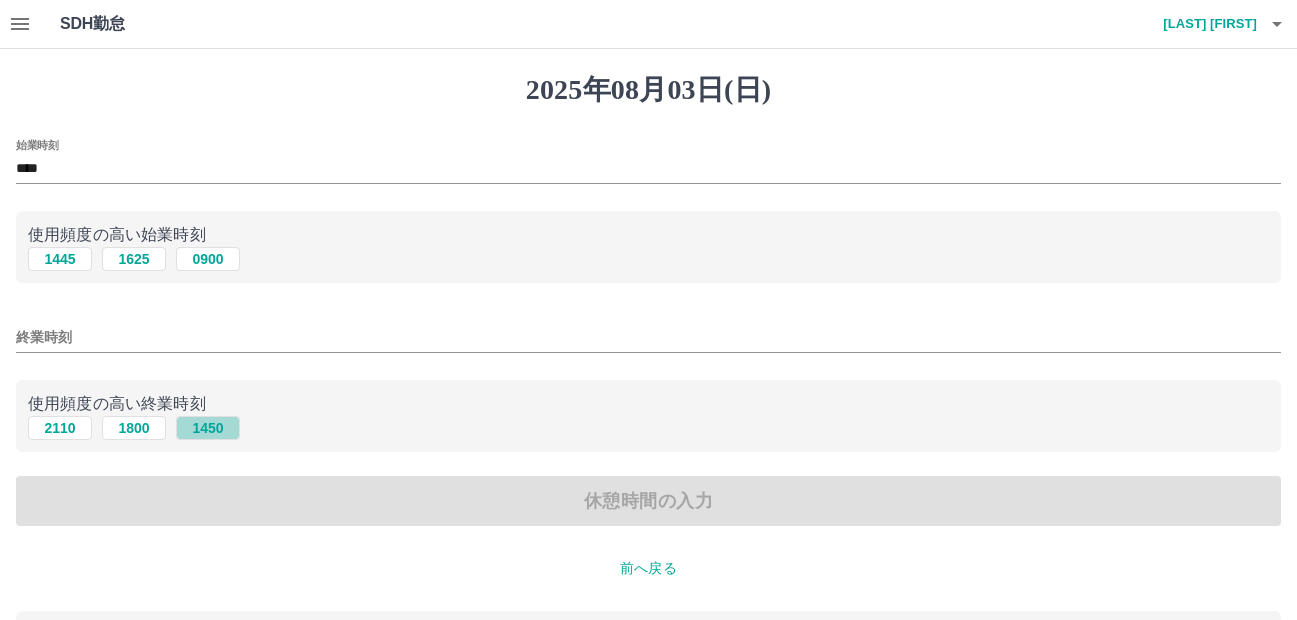 click on "1450" at bounding box center (208, 428) 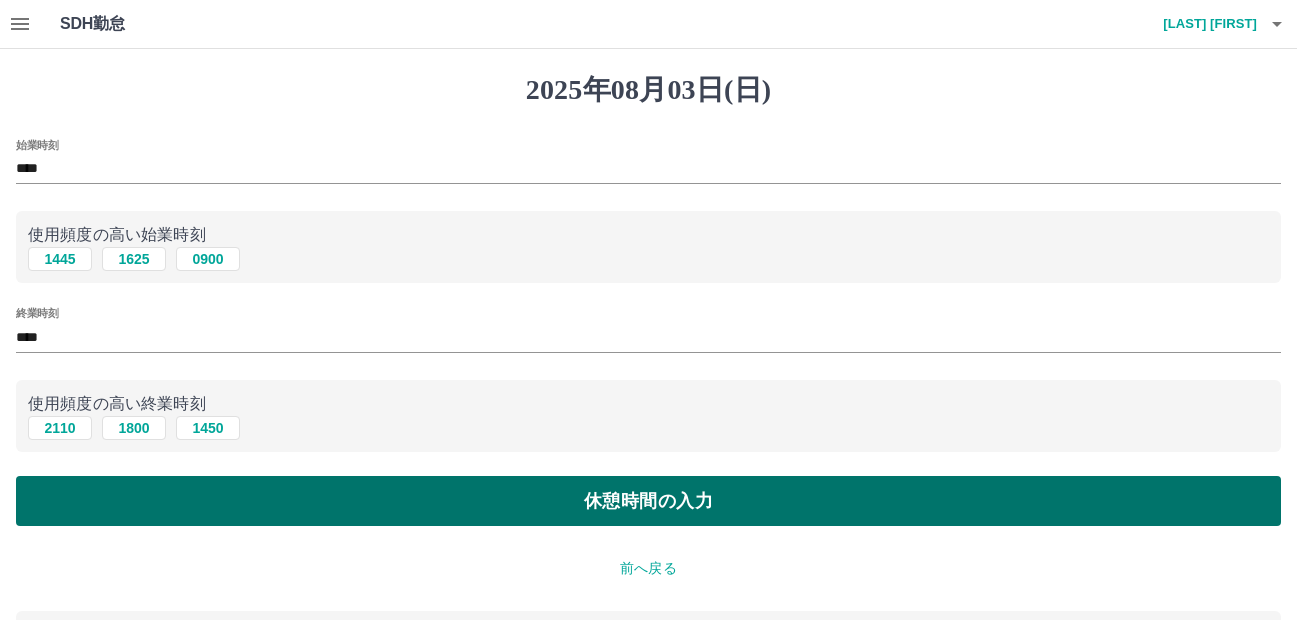 click on "休憩時間の入力" at bounding box center [648, 501] 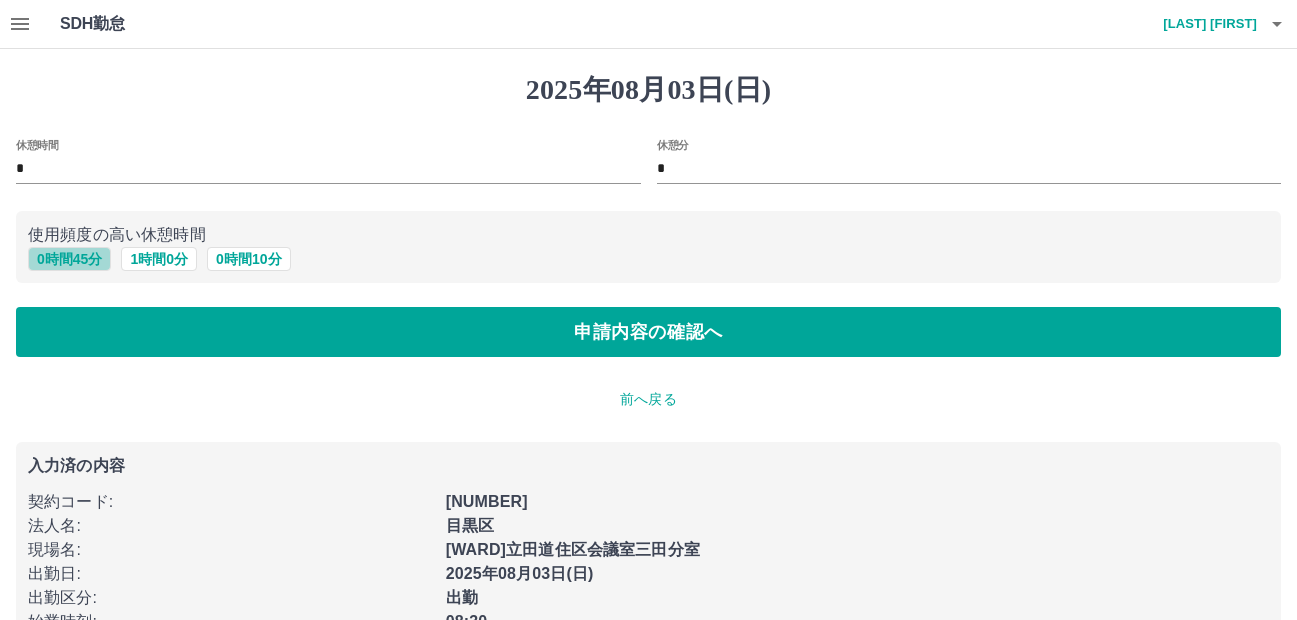 click on "0 時間 45 分" at bounding box center (69, 259) 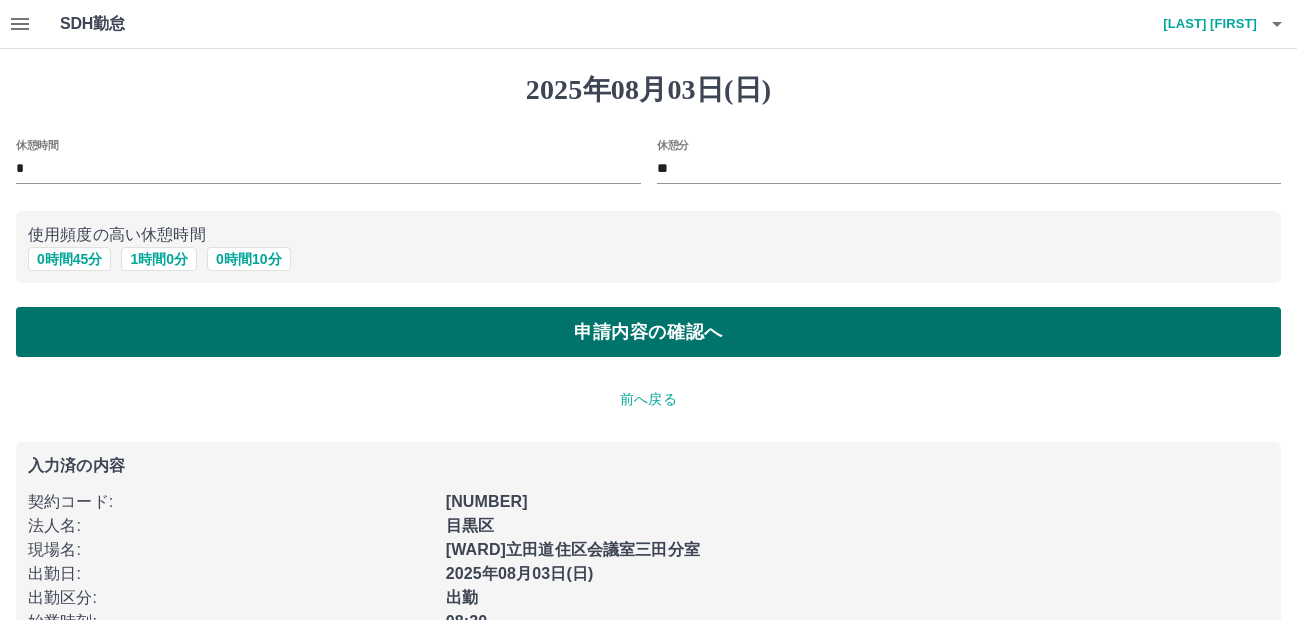 click on "申請内容の確認へ" at bounding box center [648, 332] 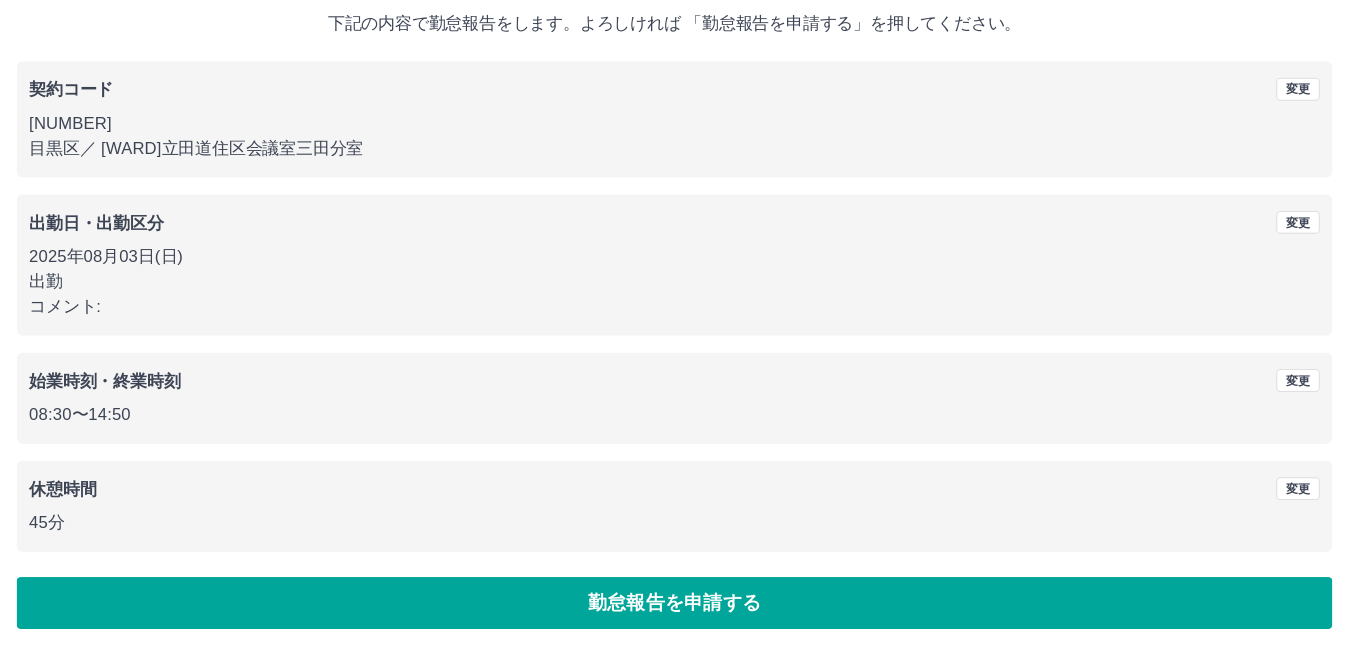 scroll, scrollTop: 86, scrollLeft: 0, axis: vertical 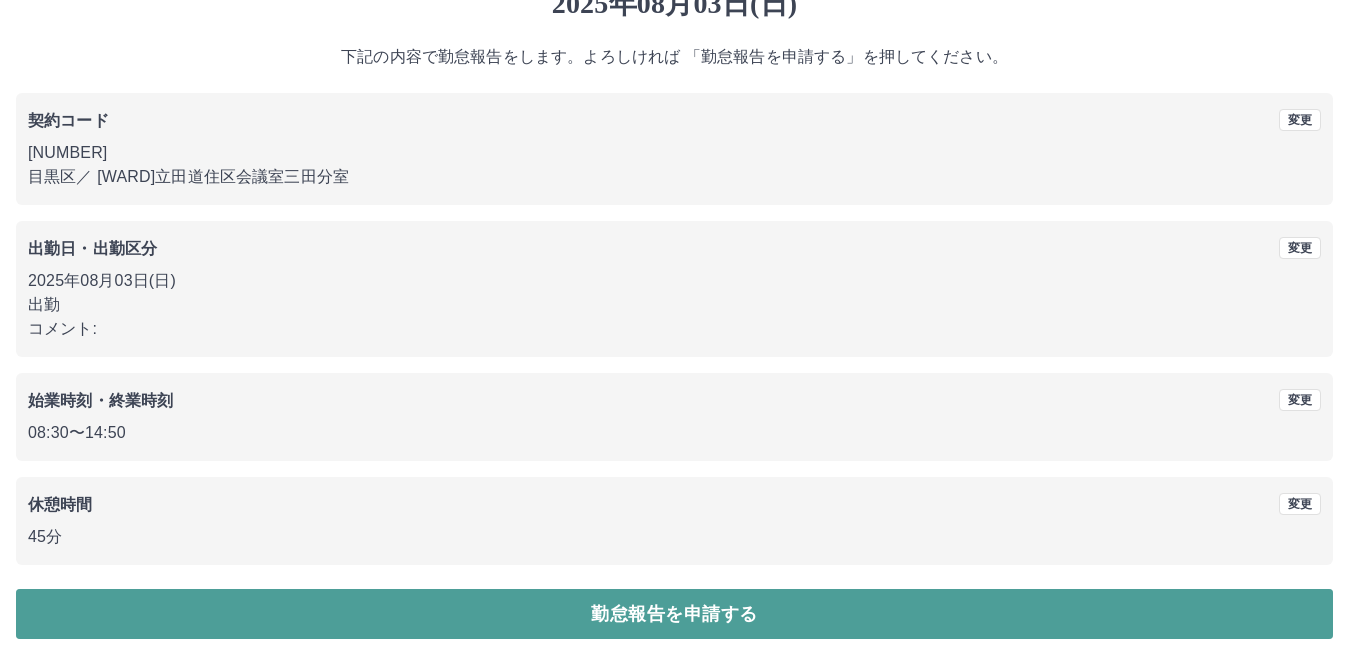 click on "勤怠報告を申請する" at bounding box center [674, 614] 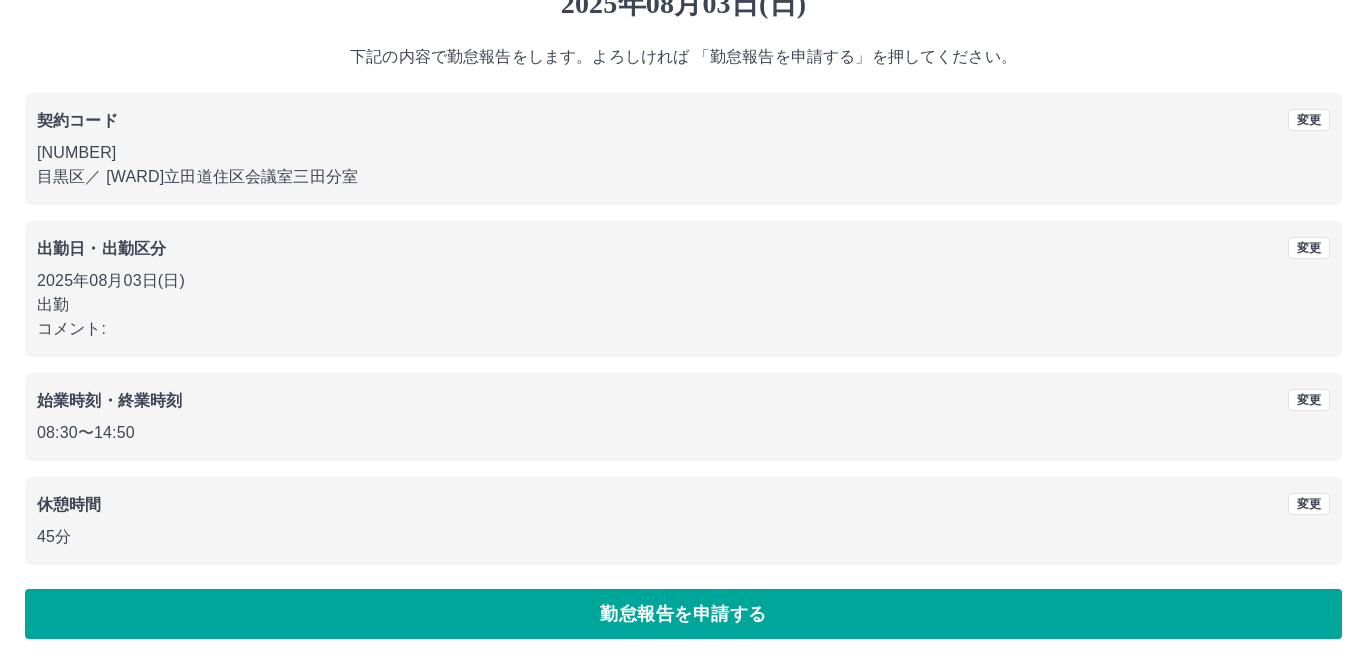 scroll, scrollTop: 0, scrollLeft: 0, axis: both 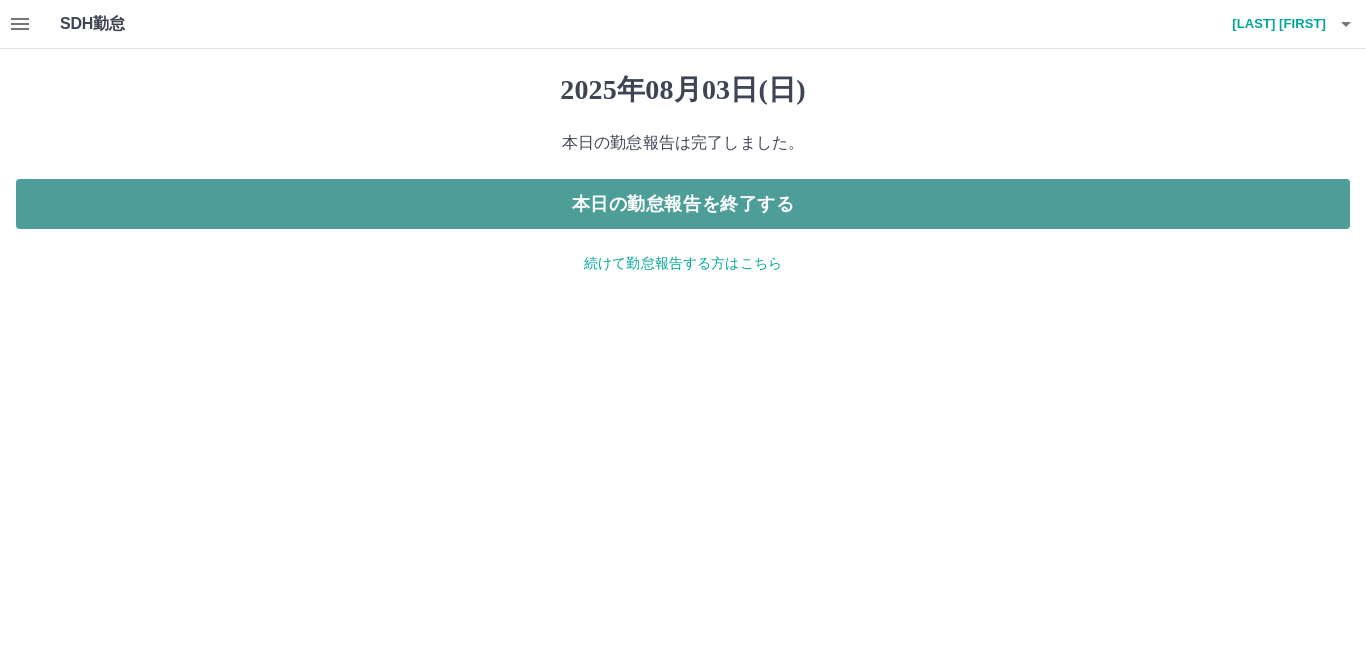 click on "本日の勤怠報告を終了する" at bounding box center (683, 204) 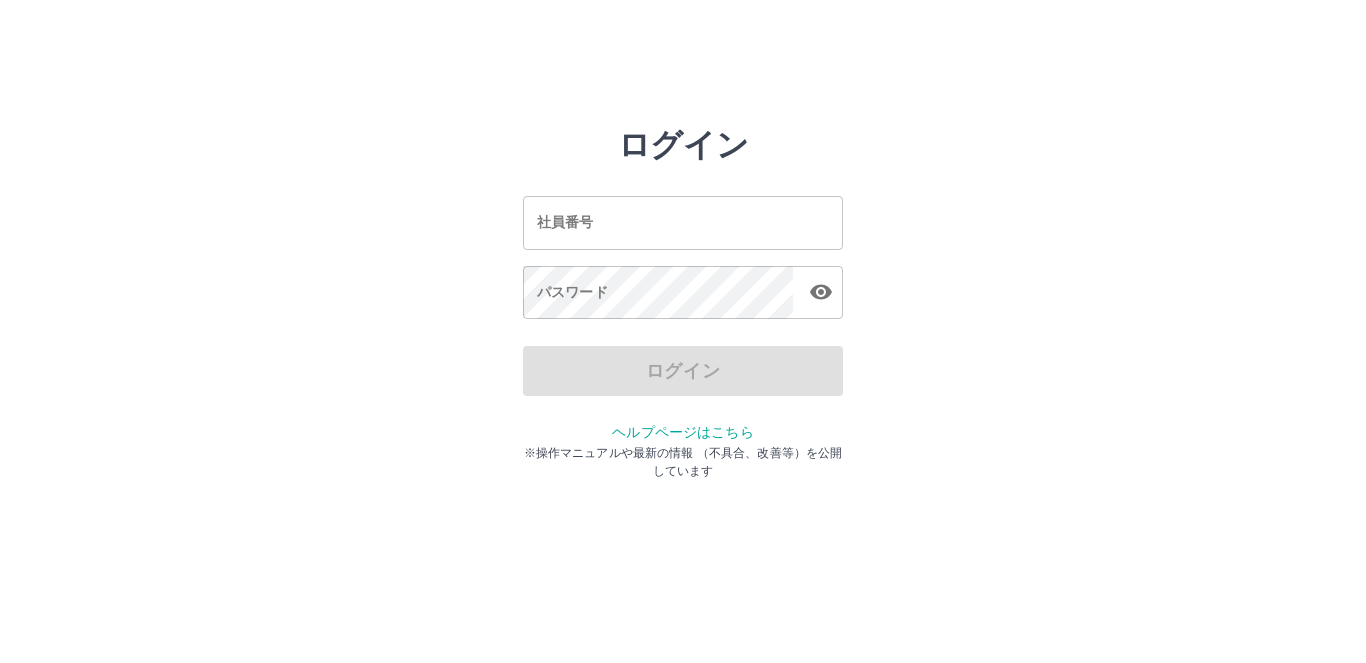 scroll, scrollTop: 0, scrollLeft: 0, axis: both 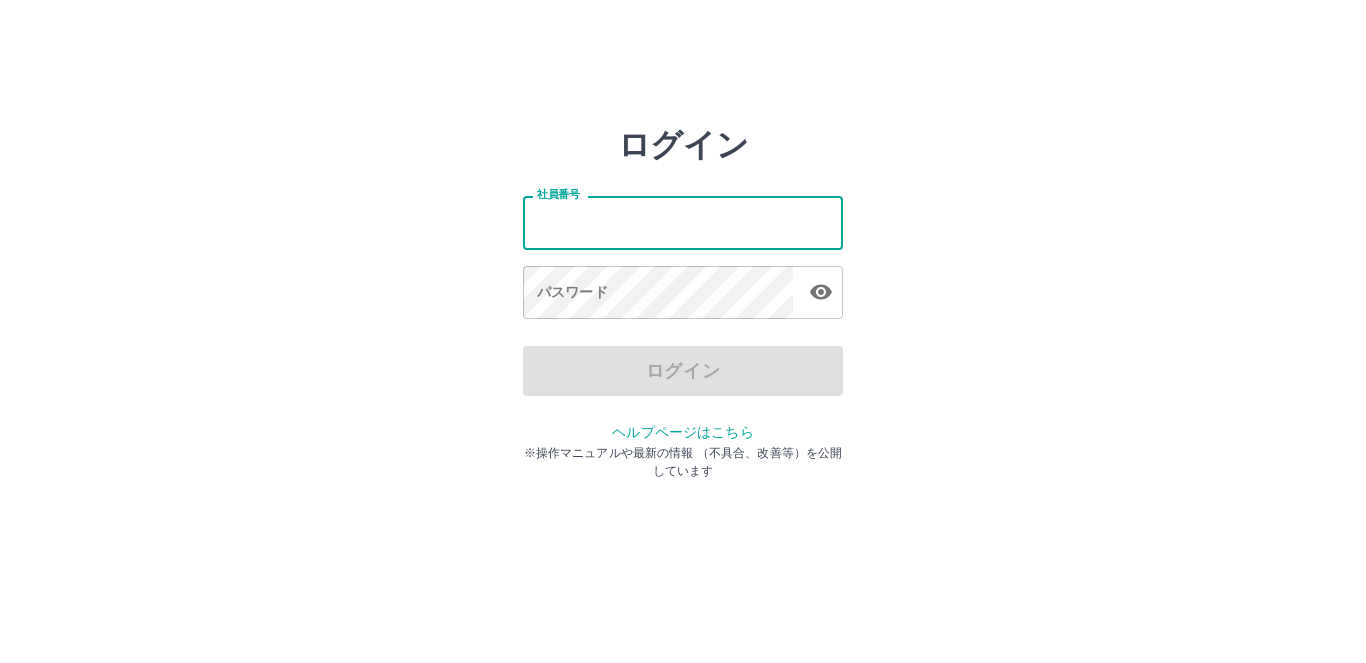 click on "社員番号" at bounding box center [683, 222] 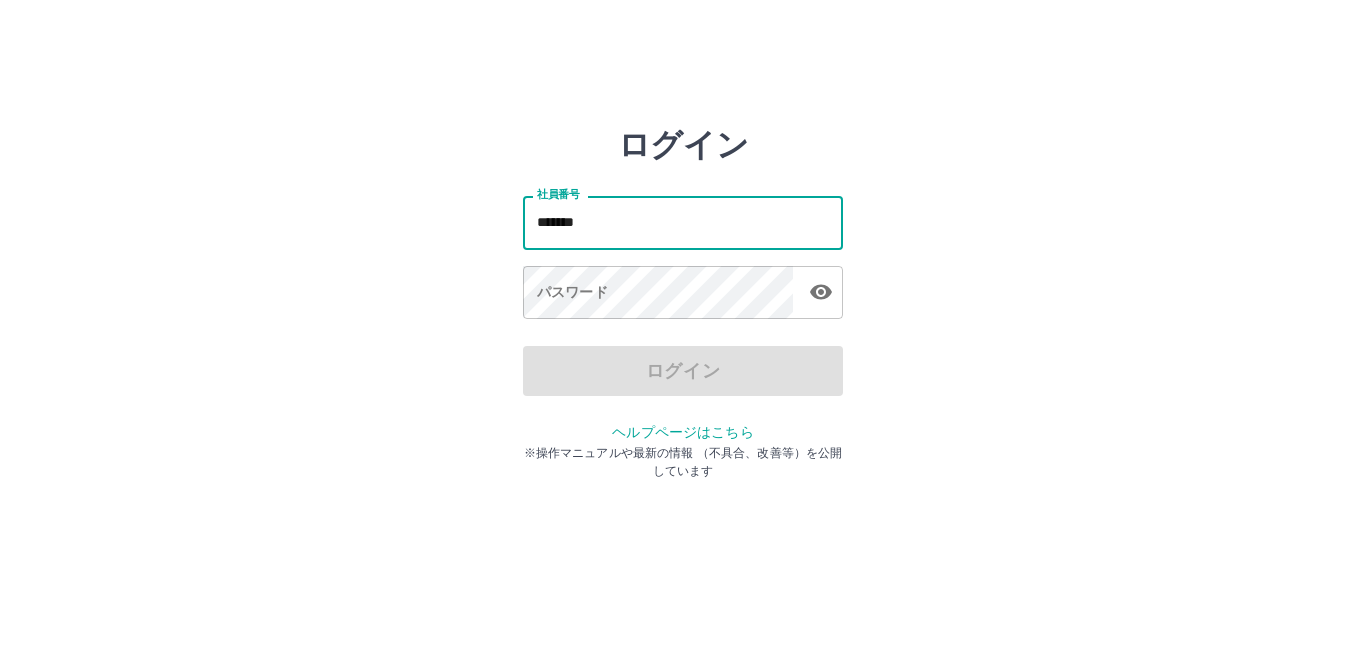 type on "*******" 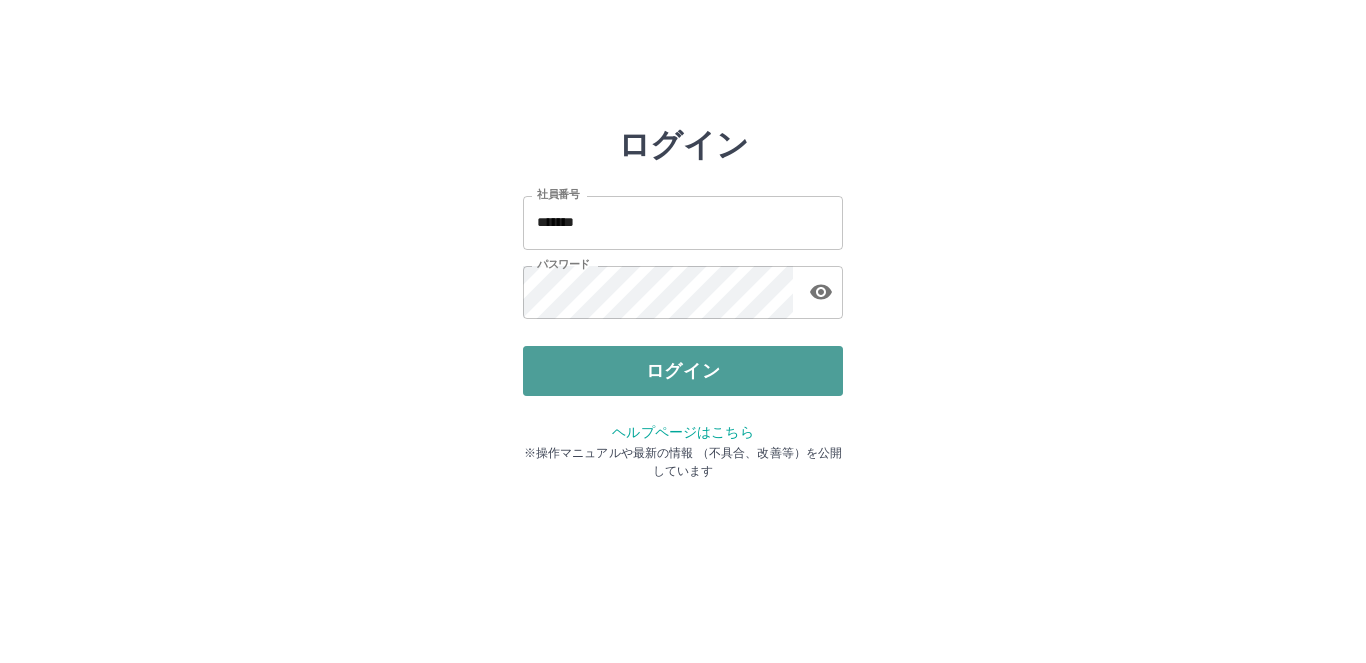 click on "ログイン" at bounding box center (683, 371) 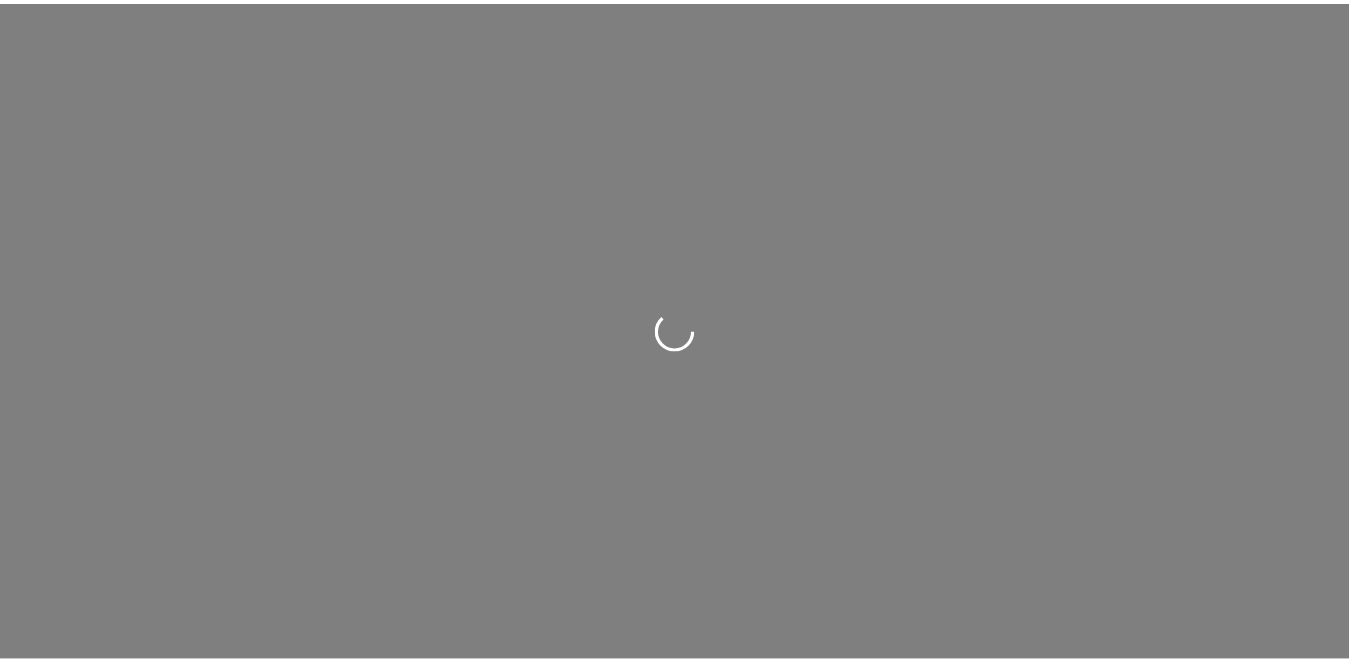 scroll, scrollTop: 0, scrollLeft: 0, axis: both 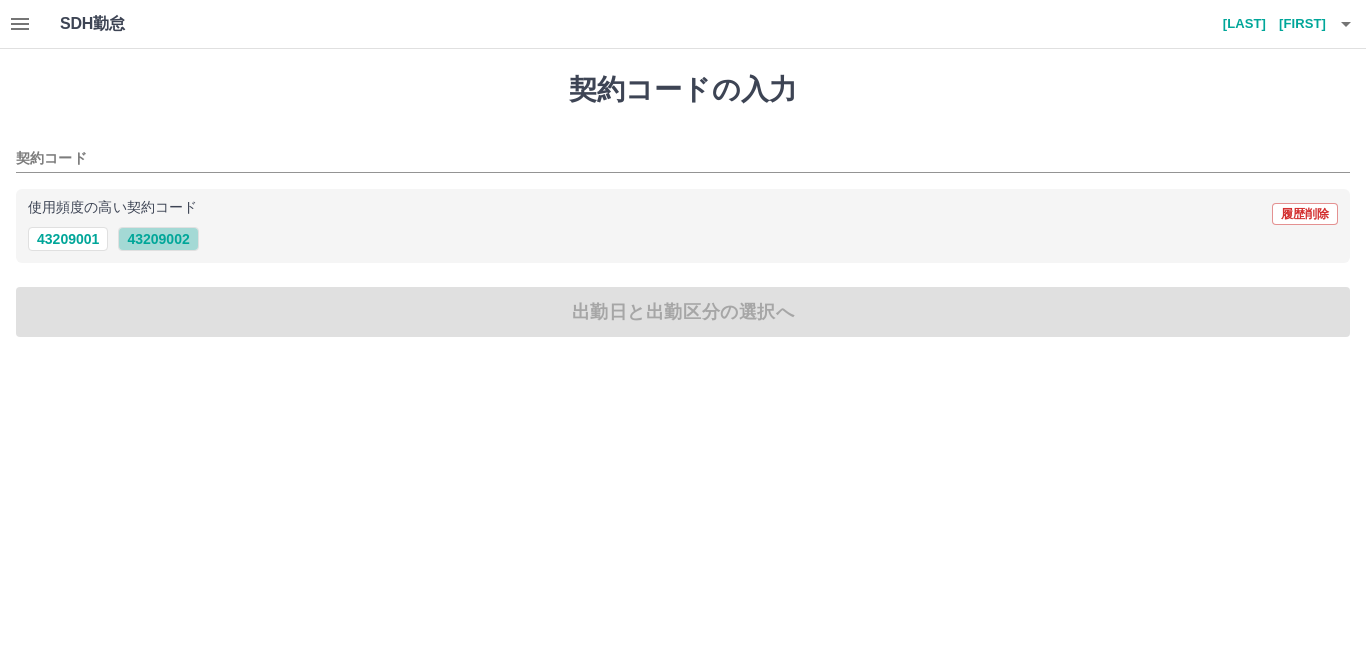 click on "43209002" at bounding box center [158, 239] 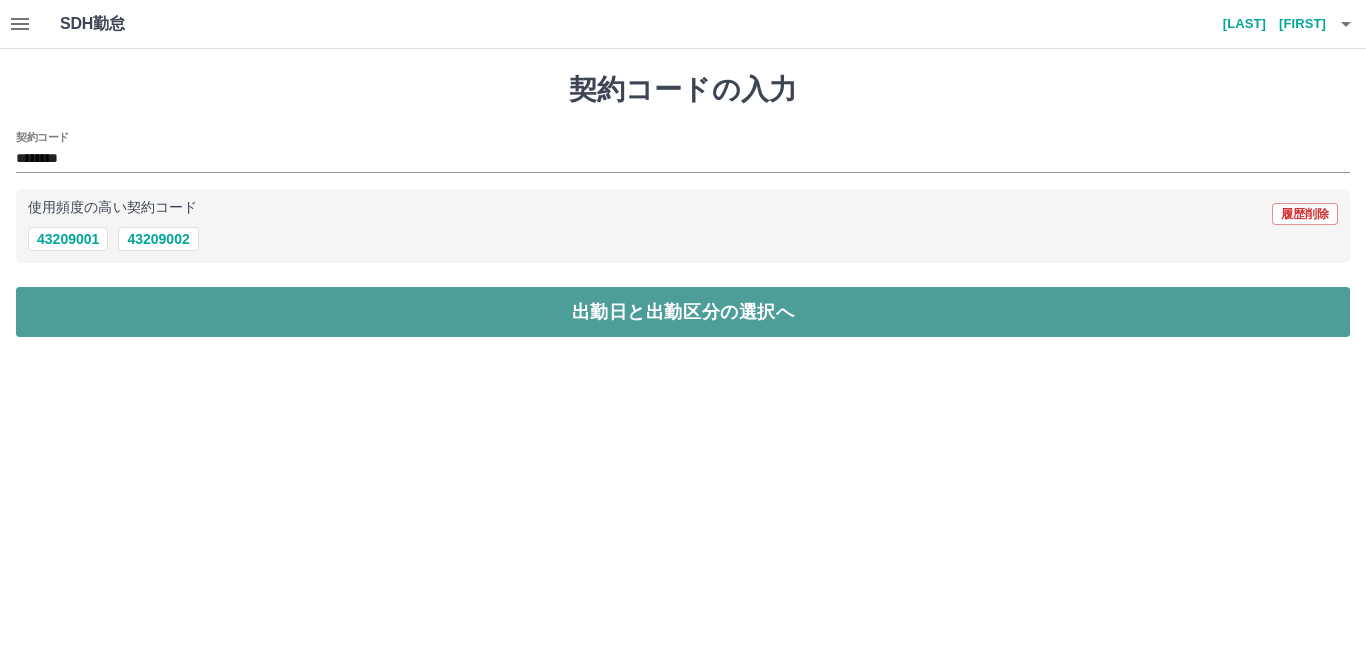 click on "出勤日と出勤区分の選択へ" at bounding box center (683, 312) 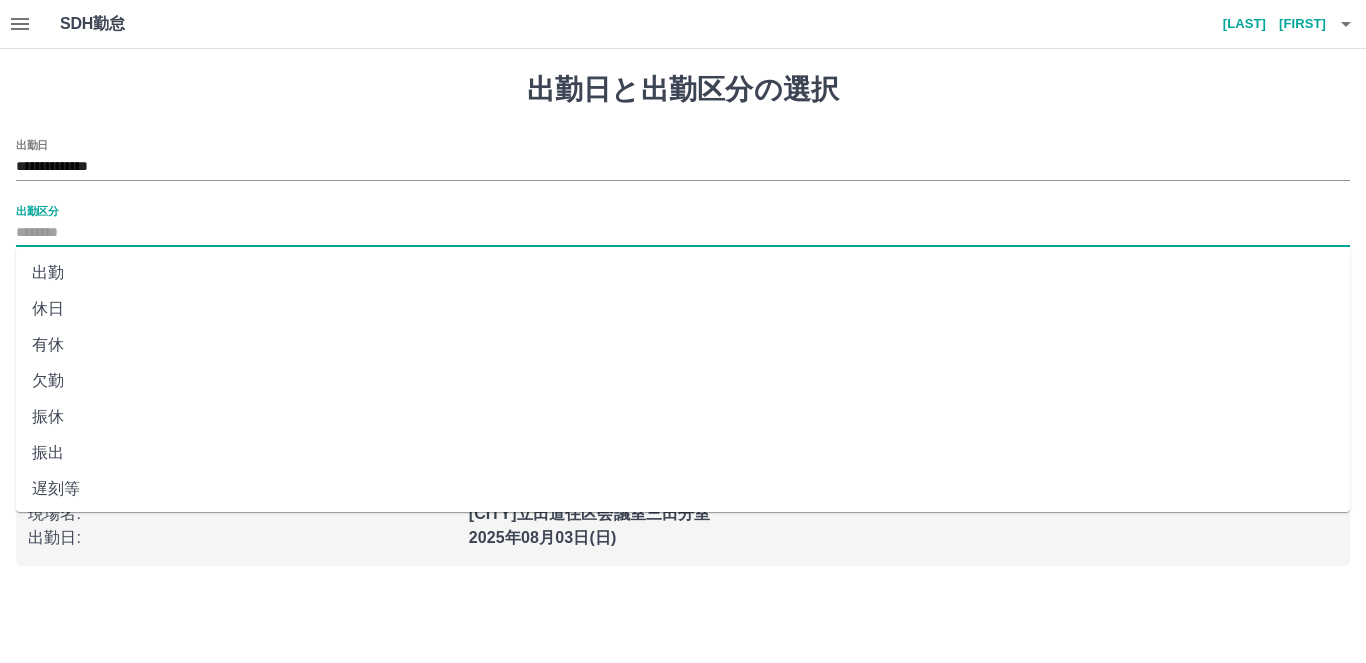 click on "出勤区分" at bounding box center (683, 233) 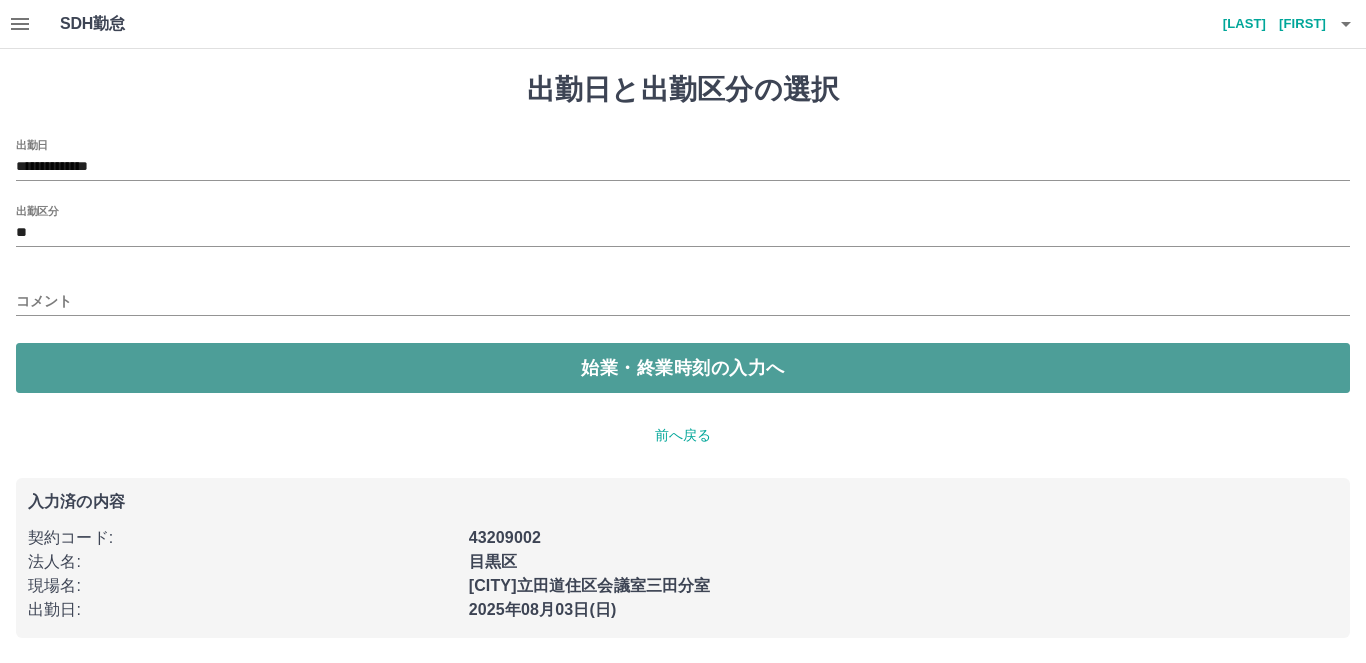 click on "始業・終業時刻の入力へ" at bounding box center [683, 368] 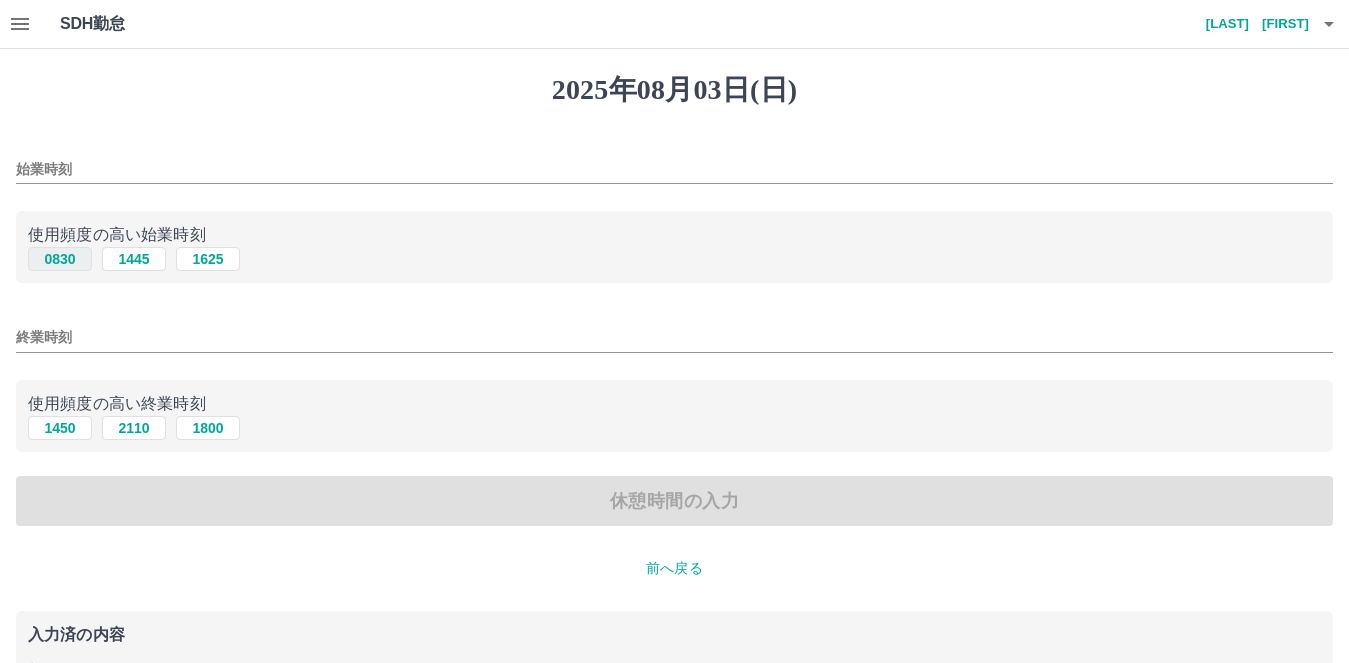 click on "0830" at bounding box center (60, 259) 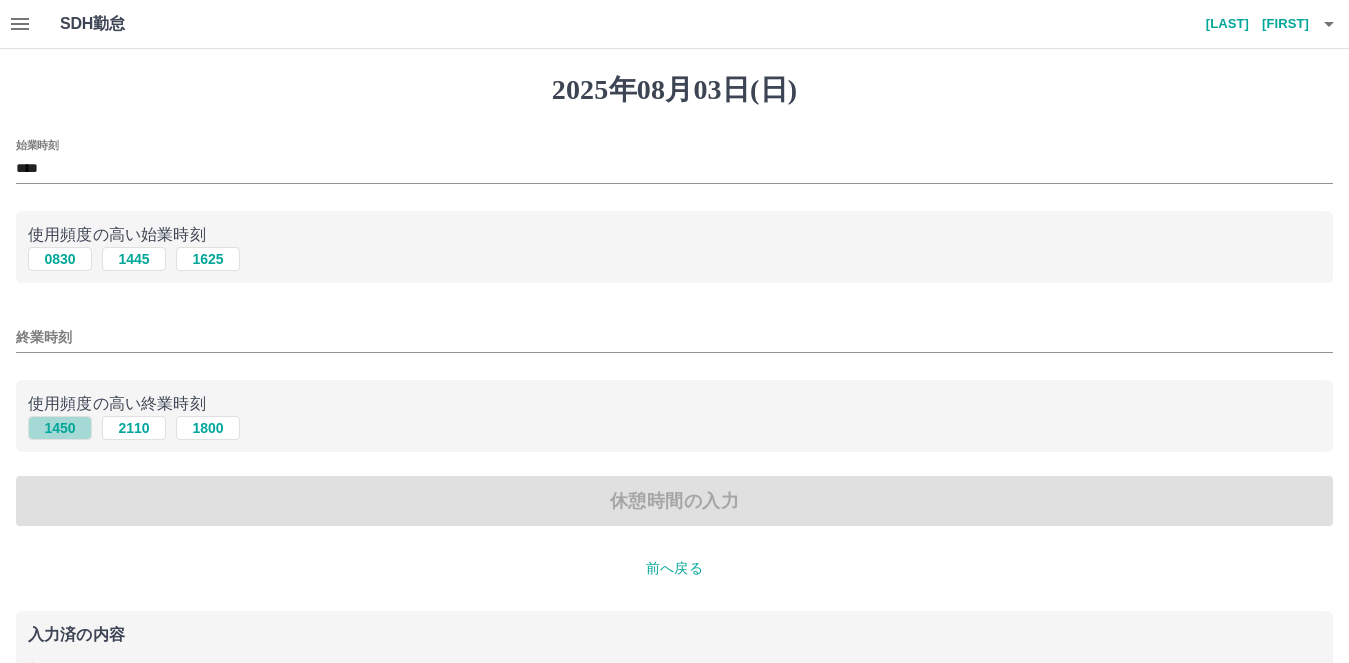 click on "1450" at bounding box center (60, 428) 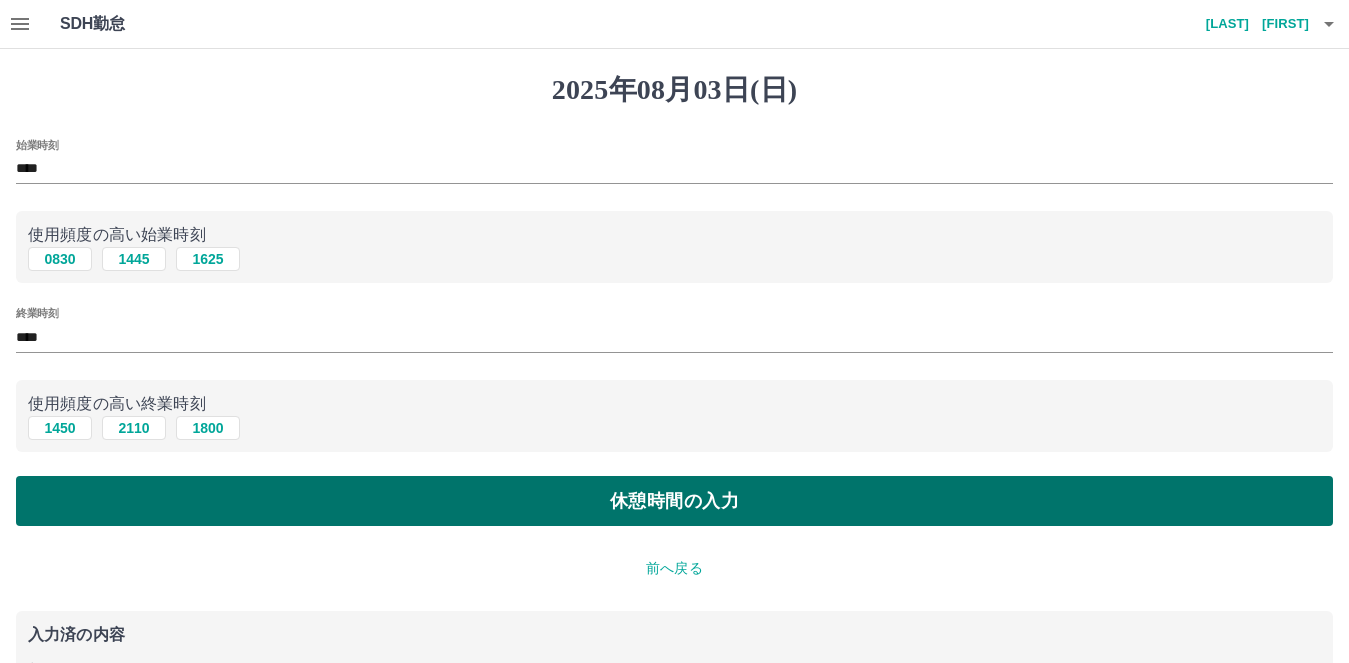 click on "休憩時間の入力" at bounding box center [674, 501] 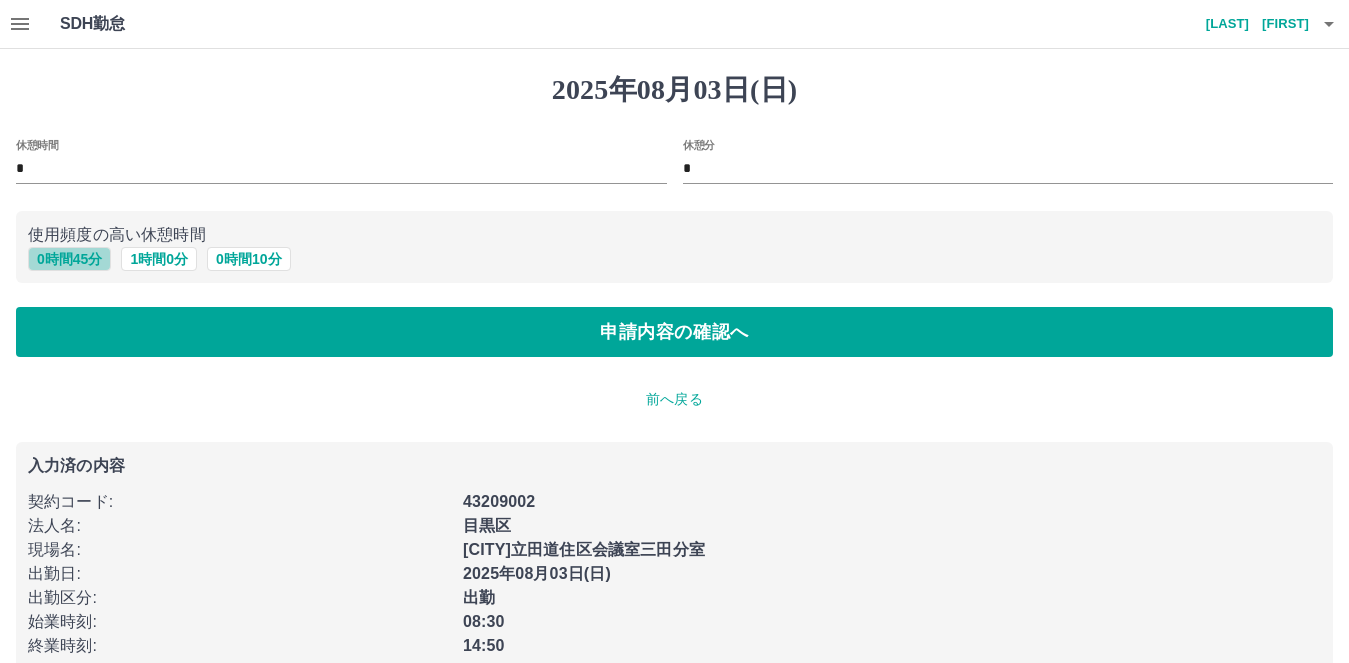 click on "0 時間 45 分" at bounding box center [69, 259] 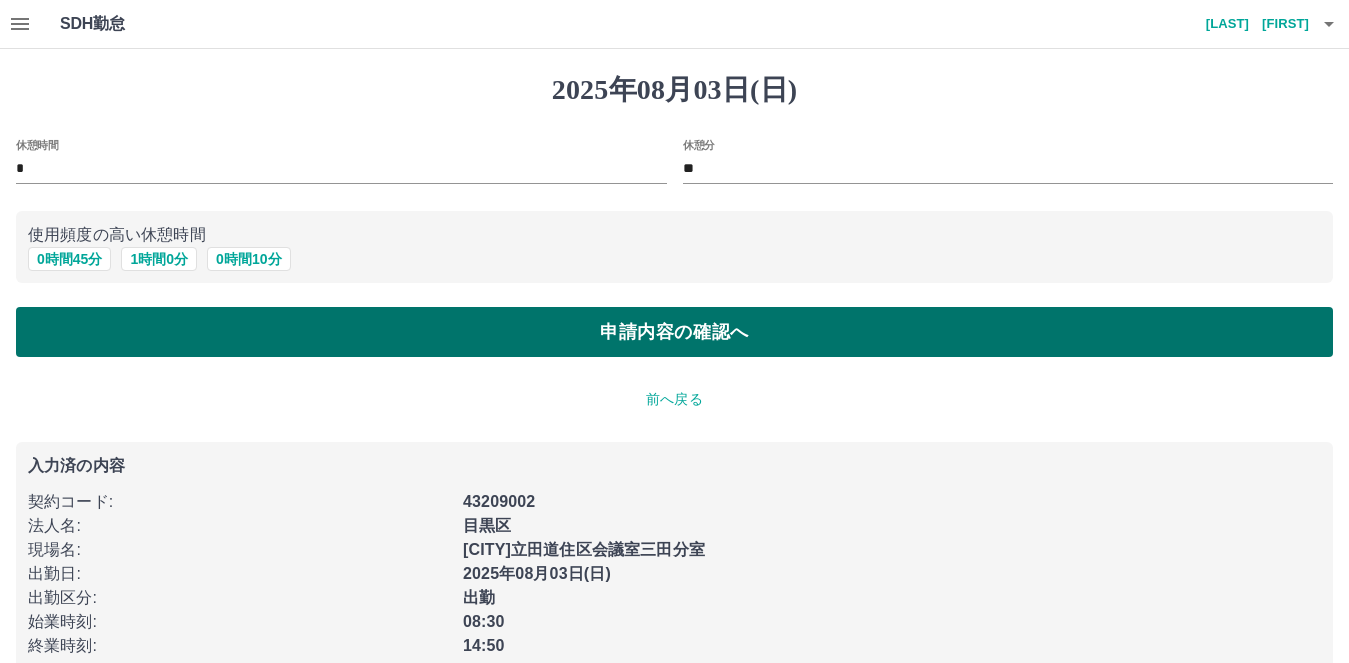 click on "申請内容の確認へ" at bounding box center (674, 332) 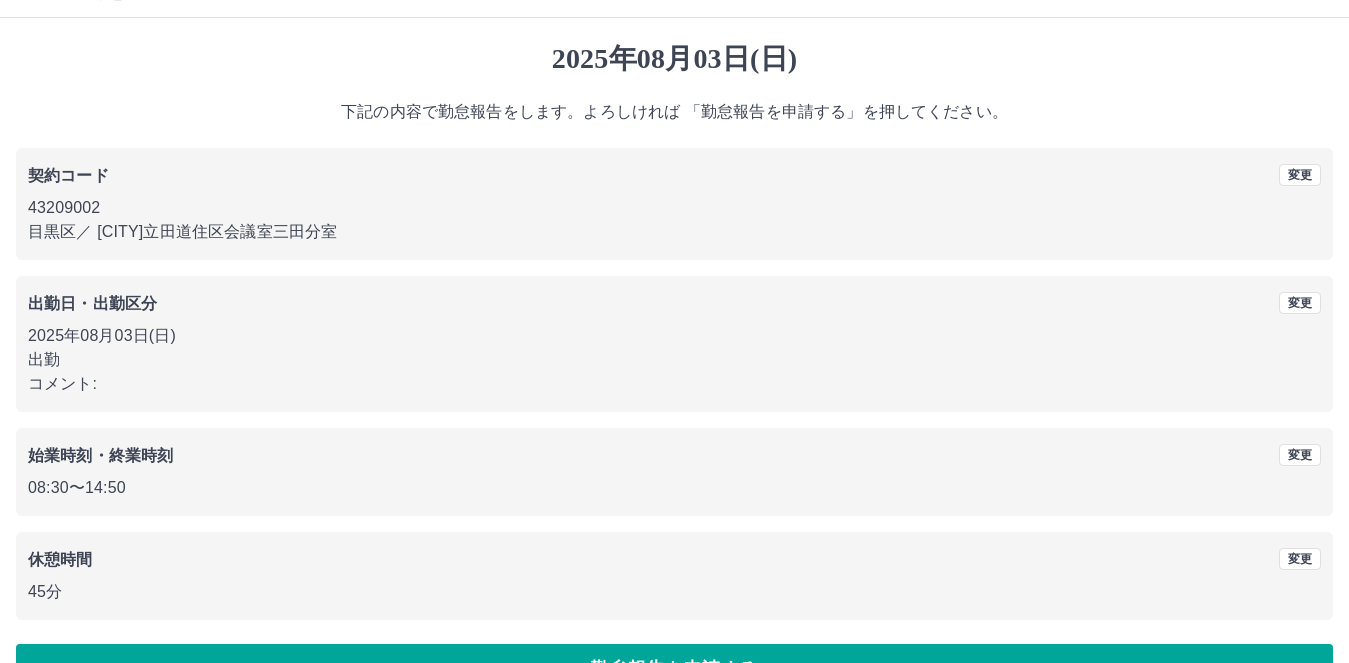 scroll, scrollTop: 86, scrollLeft: 0, axis: vertical 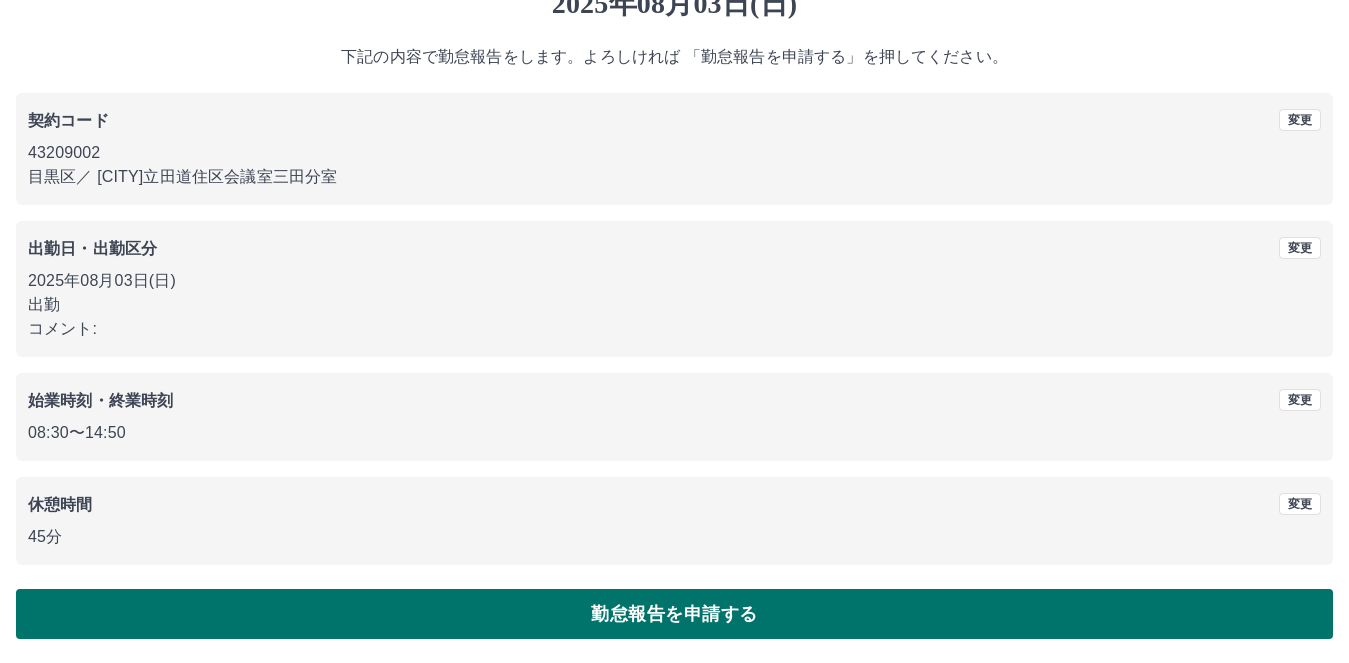 click on "勤怠報告を申請する" at bounding box center (674, 614) 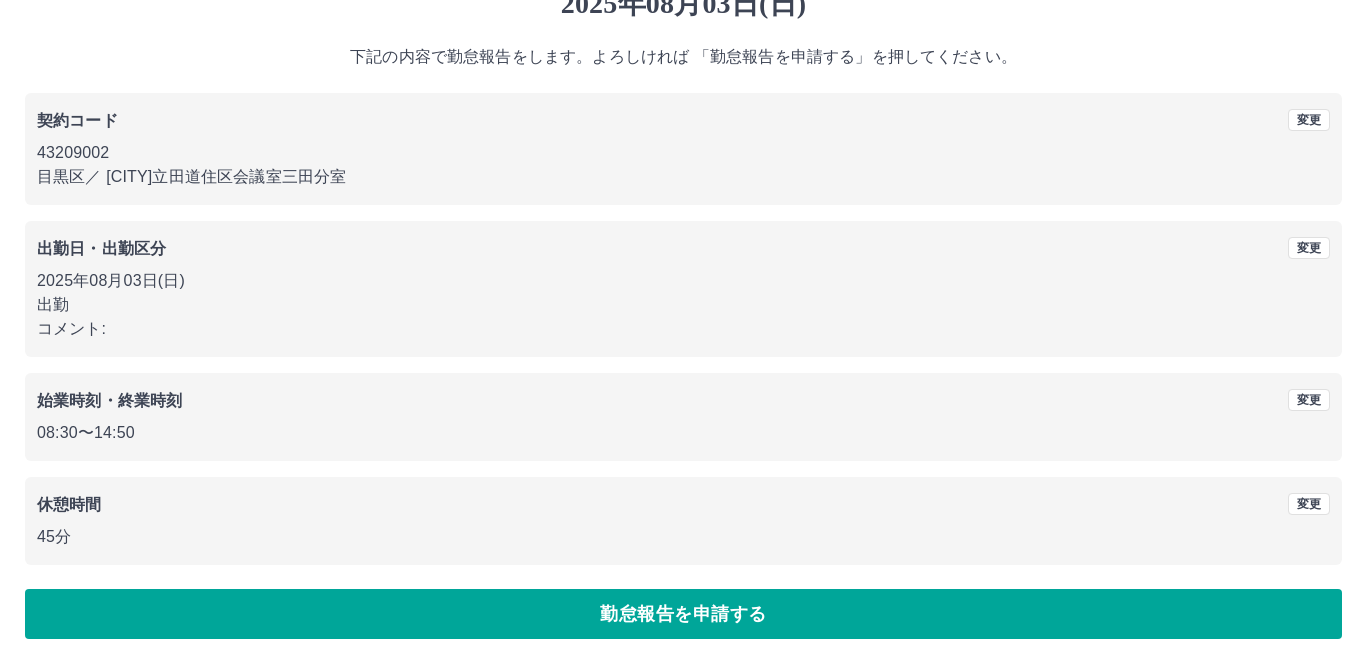 scroll, scrollTop: 0, scrollLeft: 0, axis: both 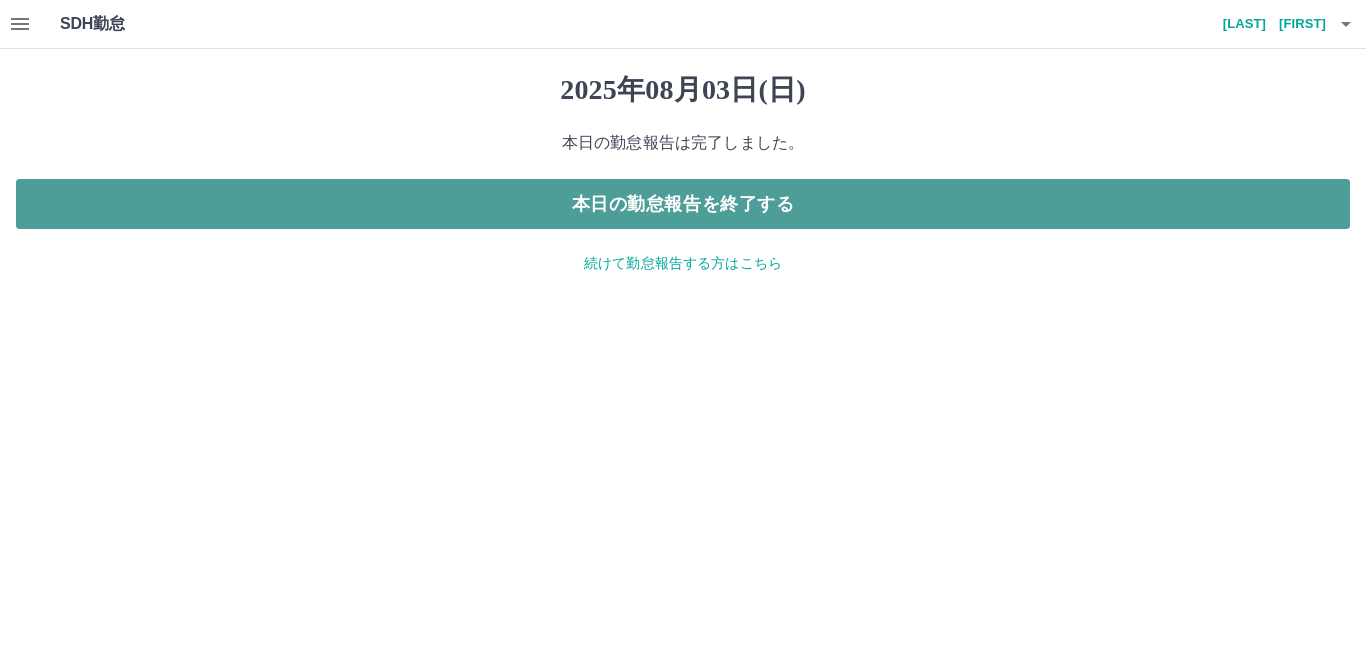 click on "本日の勤怠報告を終了する" at bounding box center [683, 204] 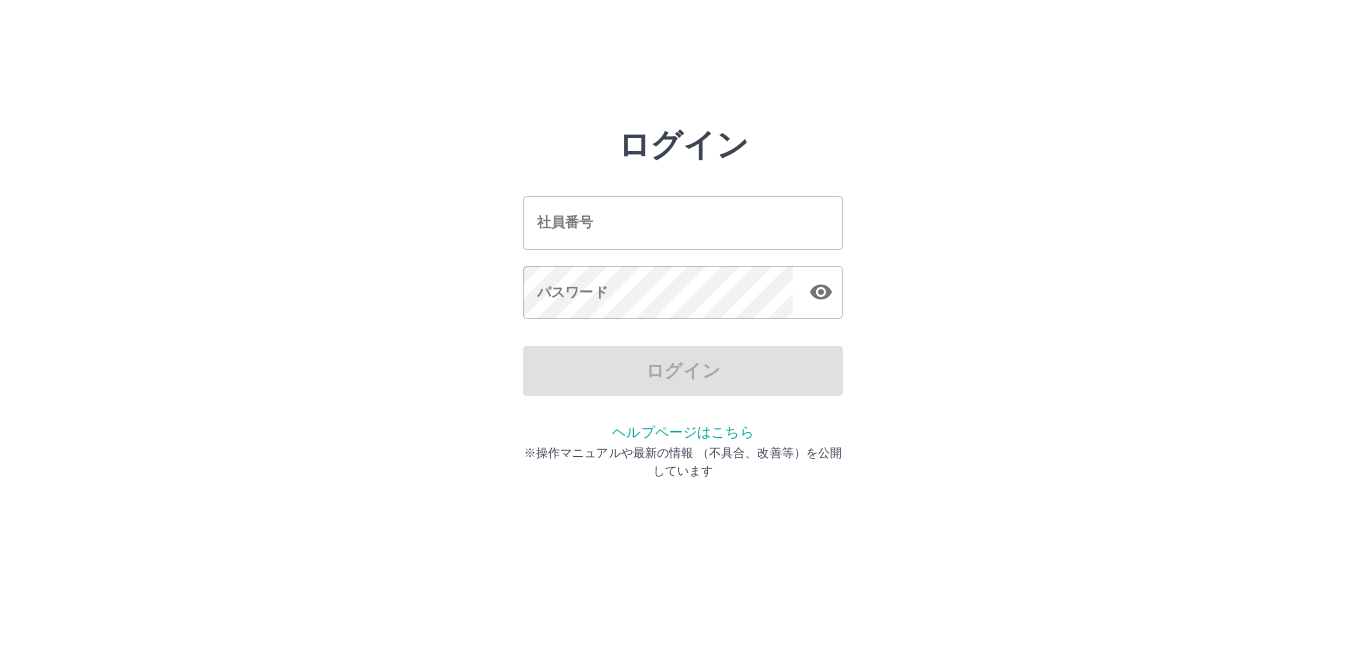 scroll, scrollTop: 0, scrollLeft: 0, axis: both 